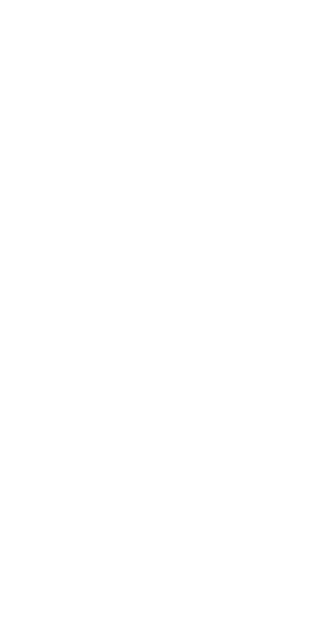 scroll, scrollTop: 0, scrollLeft: 0, axis: both 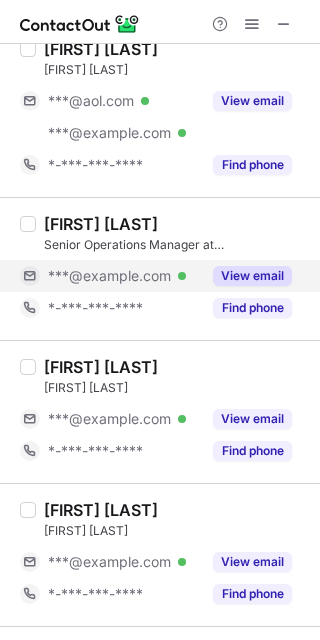 click on "View email" at bounding box center [246, 276] 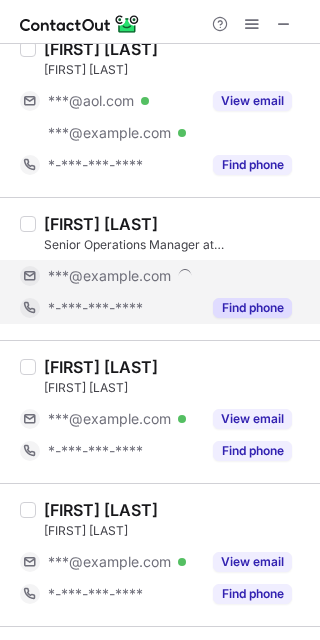 click on "Find phone" at bounding box center (252, 308) 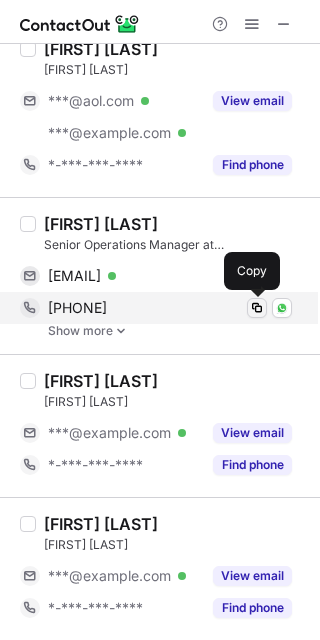 click at bounding box center [257, 308] 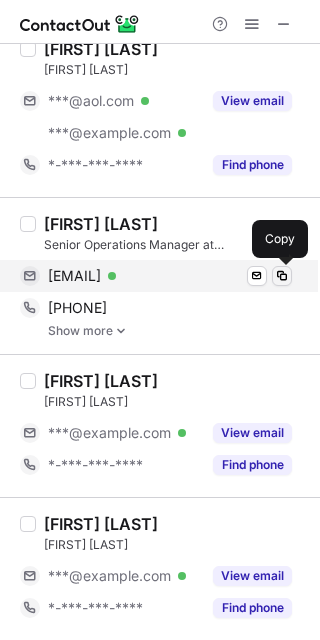 click at bounding box center [282, 276] 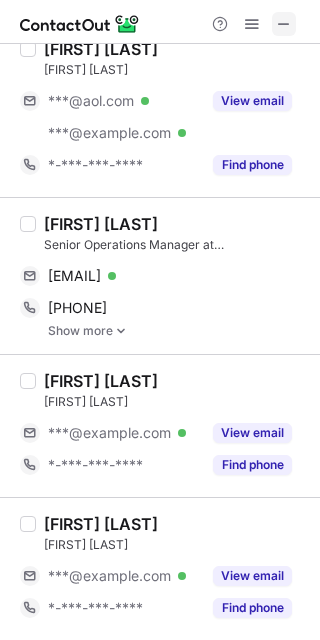 click at bounding box center (284, 24) 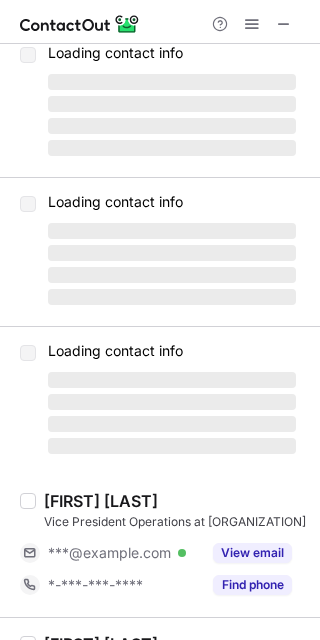scroll, scrollTop: 795, scrollLeft: 0, axis: vertical 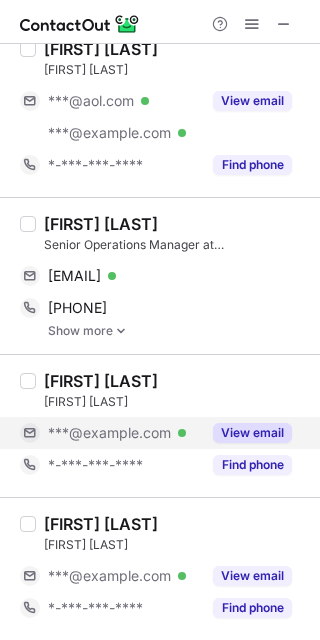 click on "View email" at bounding box center (252, 433) 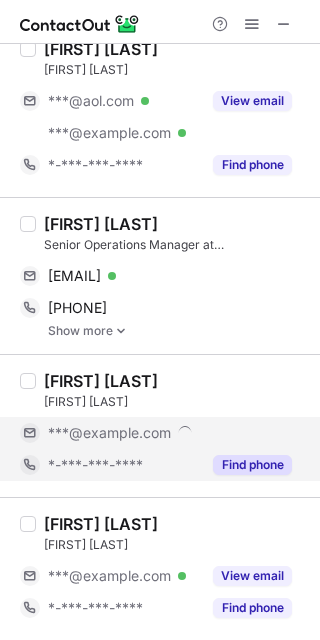 scroll, scrollTop: 200, scrollLeft: 0, axis: vertical 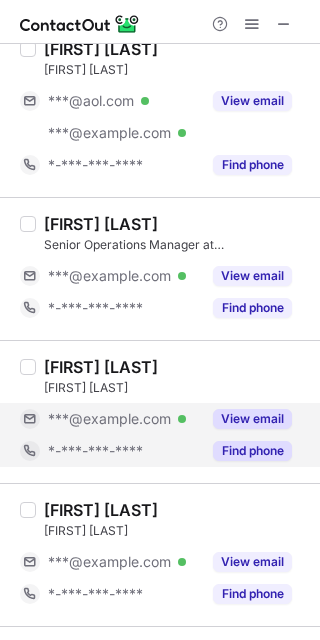 click on "Find phone" at bounding box center [252, 451] 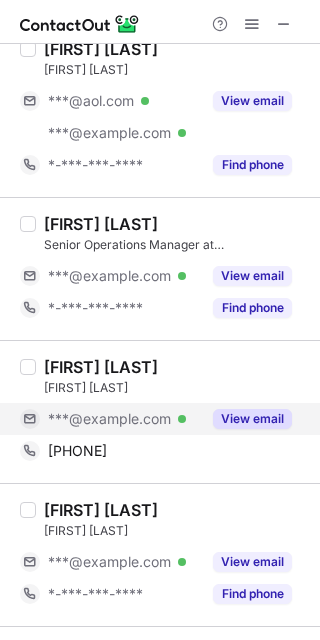click on "View email" at bounding box center (252, 419) 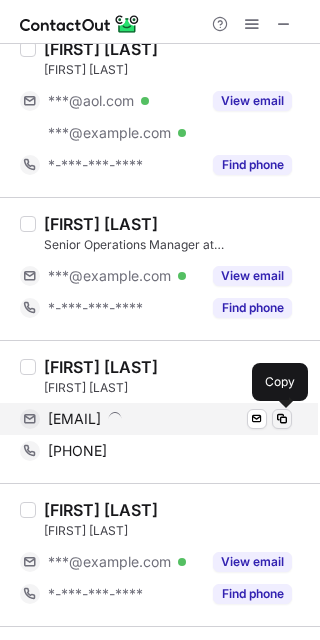 click at bounding box center (282, 419) 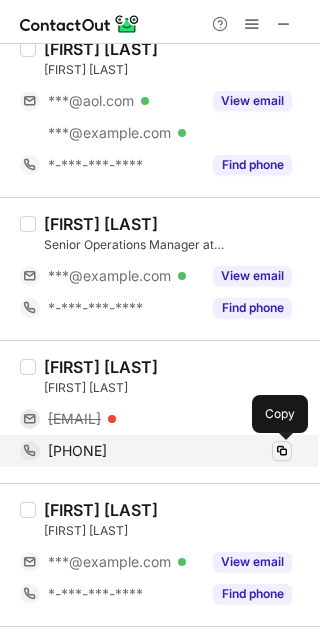 click at bounding box center [282, 451] 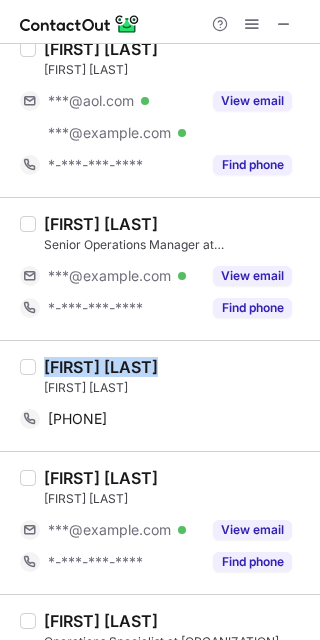 drag, startPoint x: 46, startPoint y: 365, endPoint x: 153, endPoint y: 375, distance: 107.46627 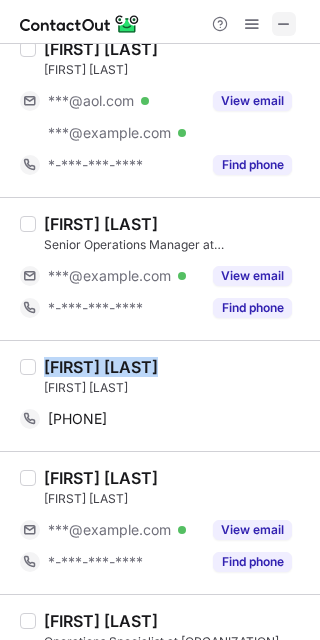 click at bounding box center (284, 24) 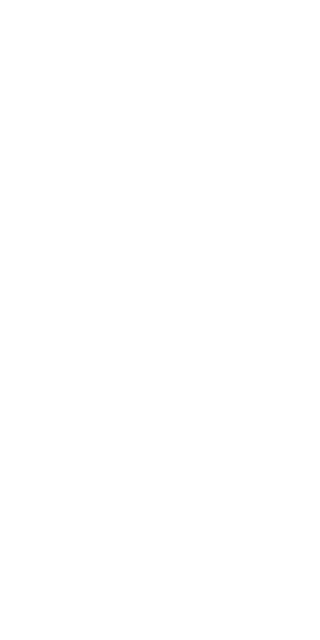 scroll, scrollTop: 0, scrollLeft: 0, axis: both 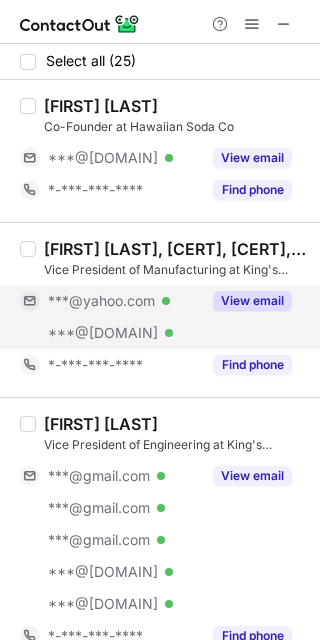 click on "View email" at bounding box center [252, 301] 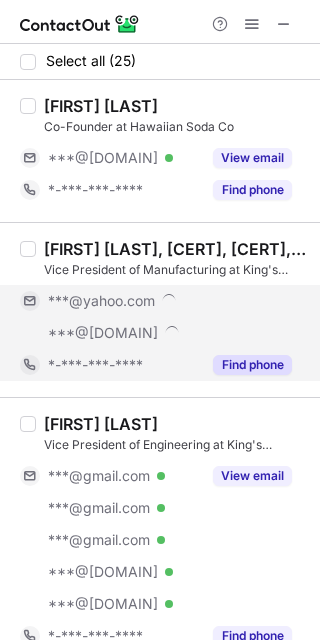 click on "Find phone" at bounding box center [252, 365] 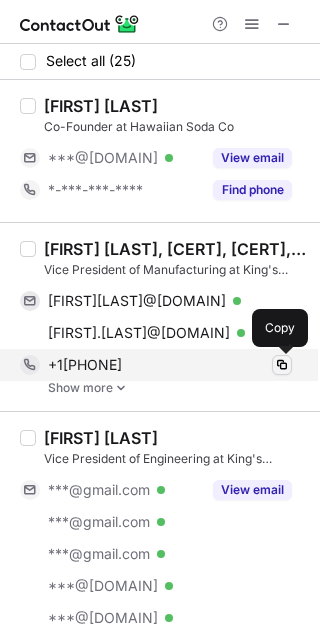 click at bounding box center [282, 365] 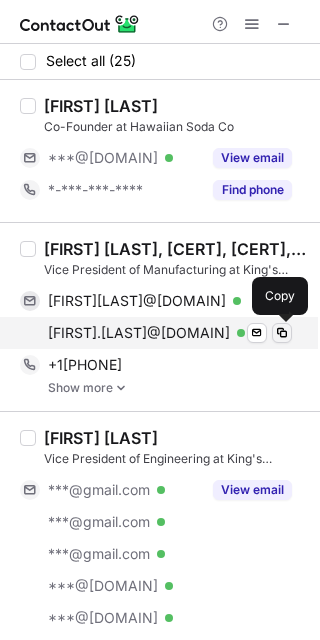 click at bounding box center [282, 333] 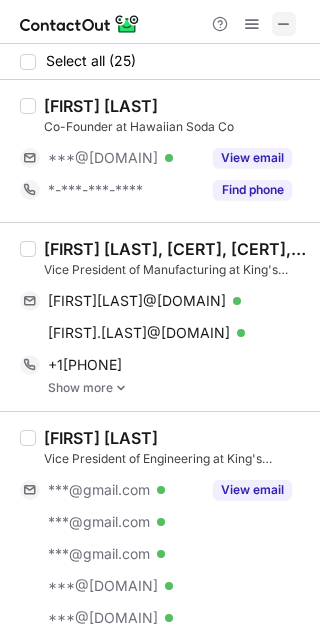 click at bounding box center [284, 24] 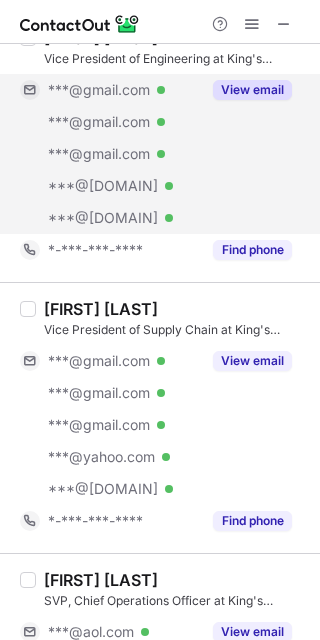 scroll, scrollTop: 400, scrollLeft: 0, axis: vertical 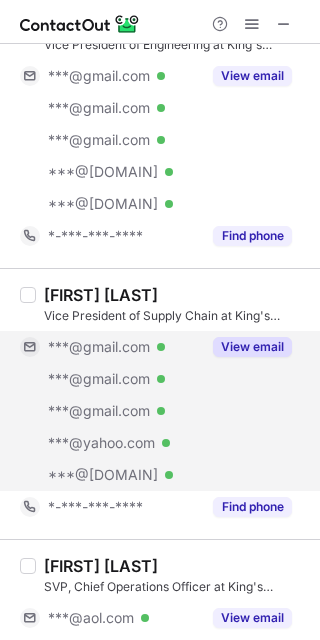 click on "View email" at bounding box center (252, 347) 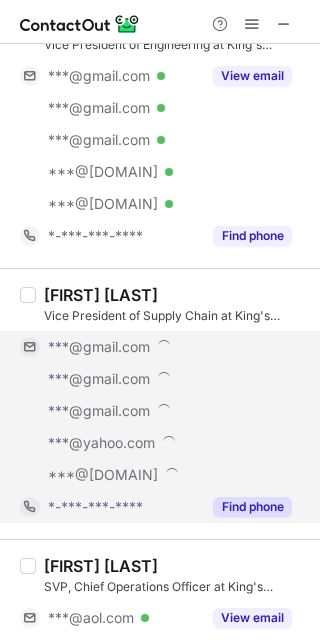 click on "Find phone" at bounding box center [252, 507] 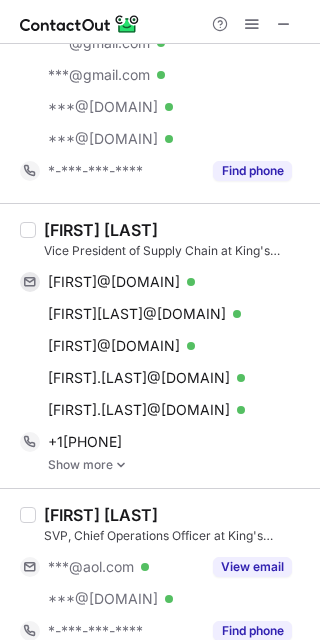 scroll, scrollTop: 500, scrollLeft: 0, axis: vertical 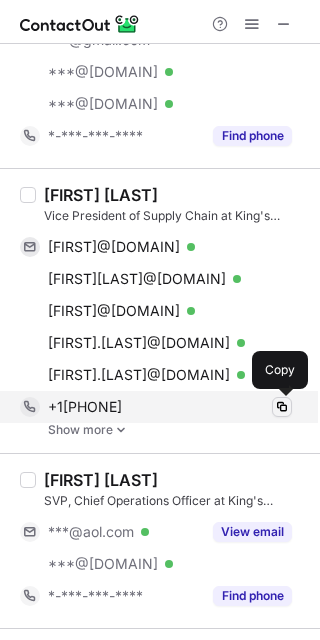 click at bounding box center (282, 407) 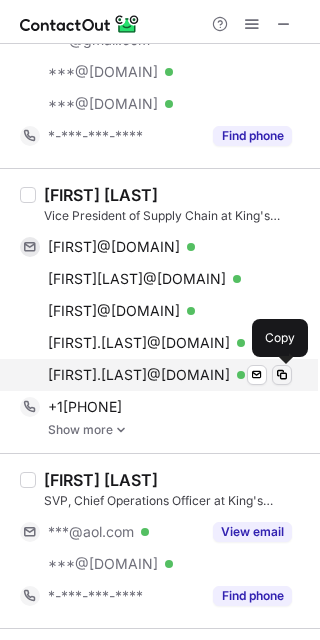 click at bounding box center [282, 375] 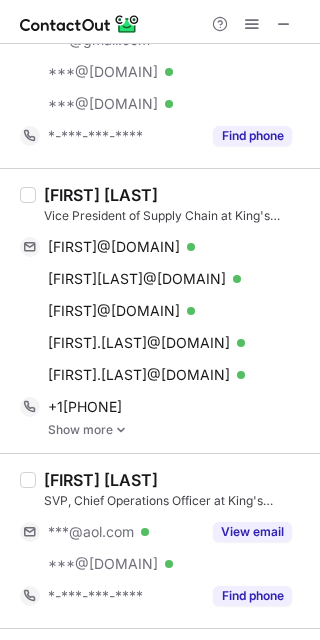 click on "Help & Support" at bounding box center (160, 22) 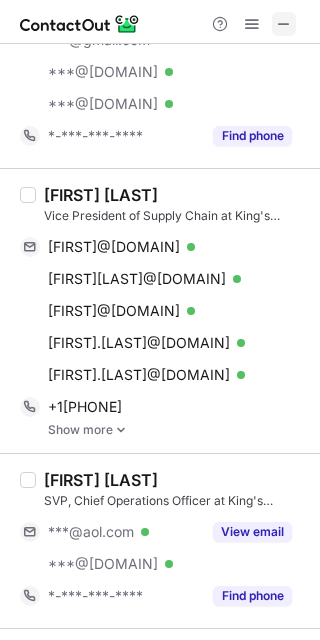 click at bounding box center (284, 24) 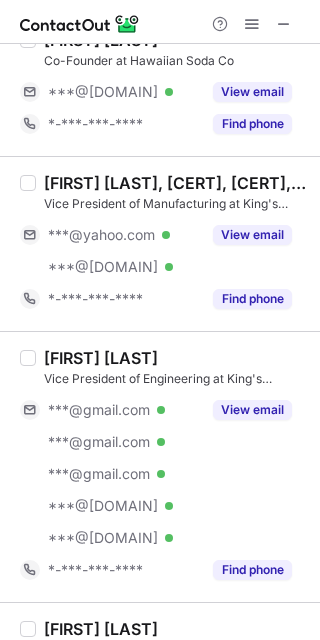 scroll, scrollTop: 0, scrollLeft: 0, axis: both 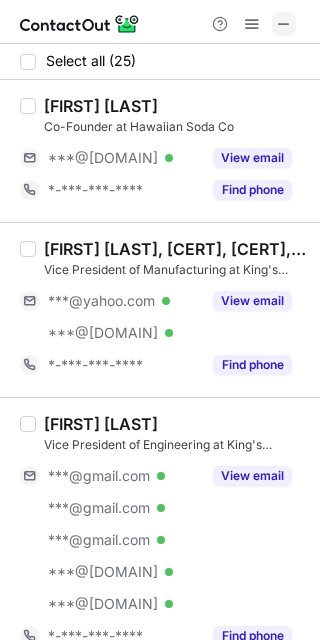 click at bounding box center [284, 24] 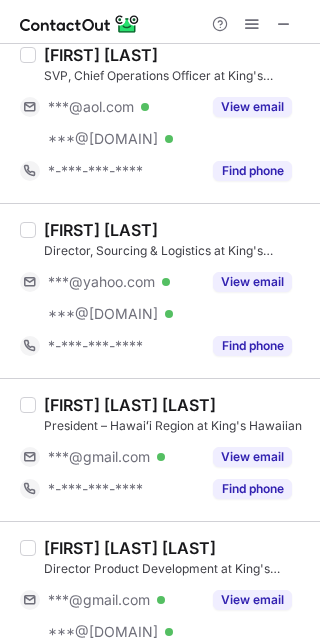scroll, scrollTop: 1000, scrollLeft: 0, axis: vertical 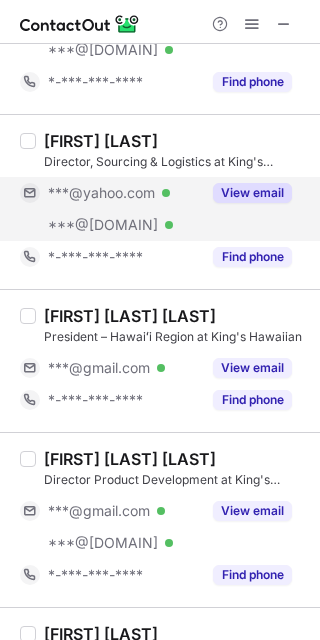 click on "View email" at bounding box center (252, 193) 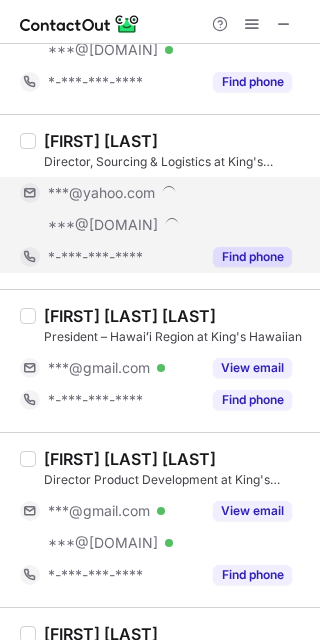 click on "Find phone" at bounding box center [252, 257] 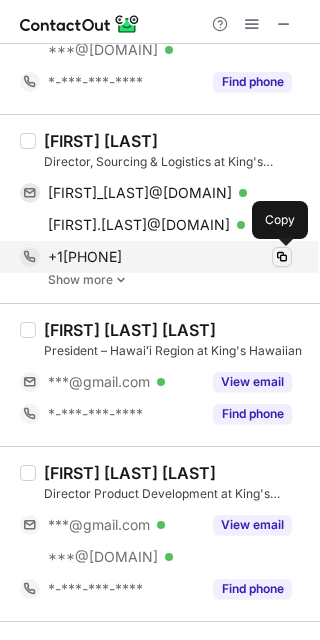 click at bounding box center (282, 257) 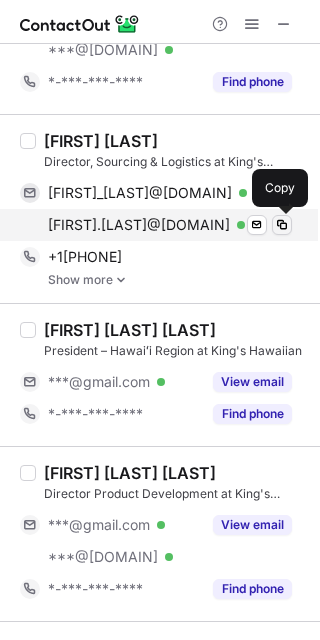 click at bounding box center [282, 225] 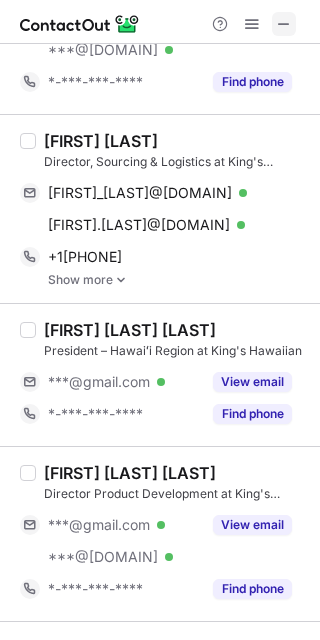 click at bounding box center (284, 24) 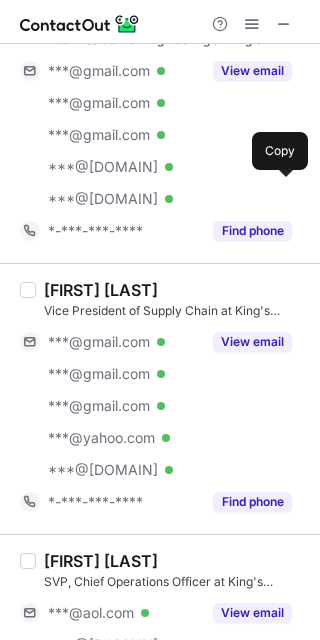 scroll, scrollTop: 1595, scrollLeft: 0, axis: vertical 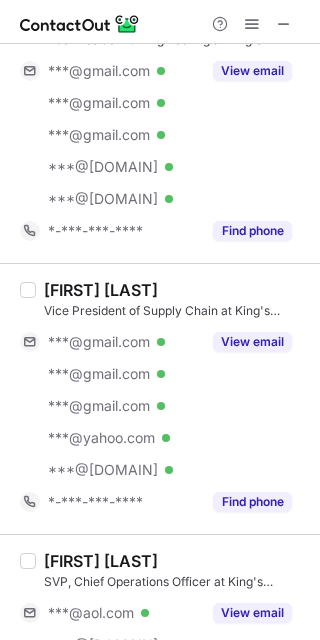 click on "View email" at bounding box center [246, 977] 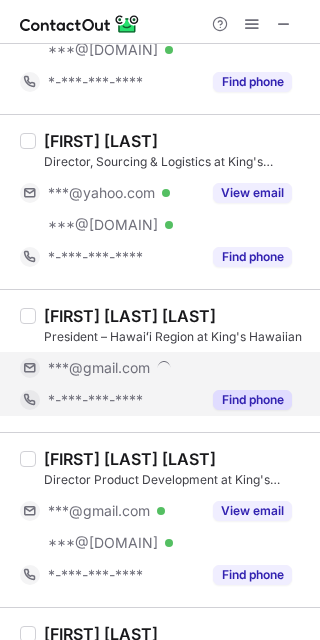 click on "Find phone" at bounding box center (252, 400) 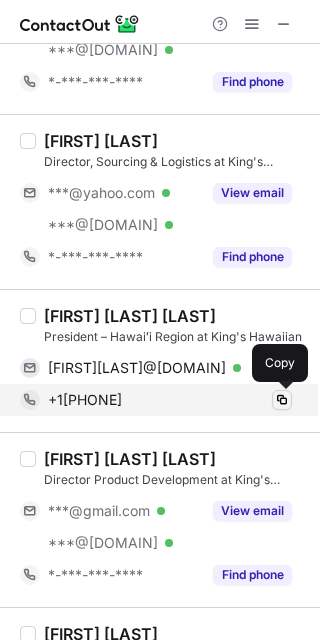 click at bounding box center [282, 400] 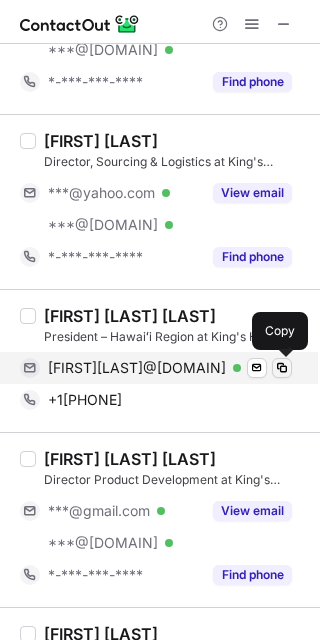 click at bounding box center [282, 368] 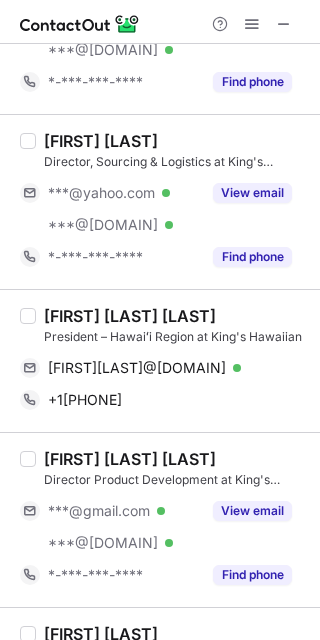 click on "Help & Support" at bounding box center (252, 24) 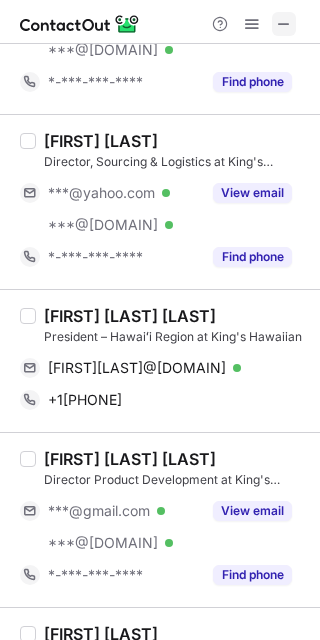 click at bounding box center [284, 24] 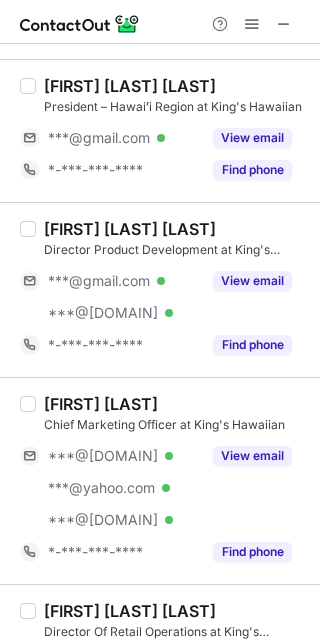 scroll, scrollTop: 1300, scrollLeft: 0, axis: vertical 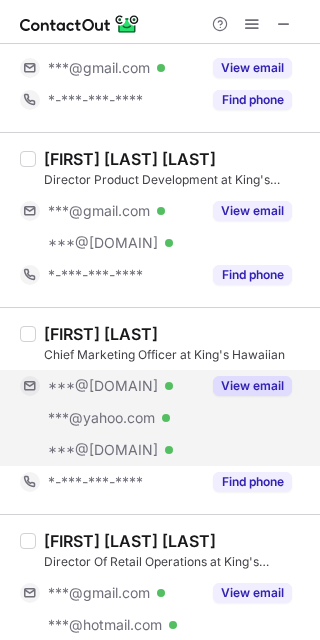 click on "View email" at bounding box center (252, 386) 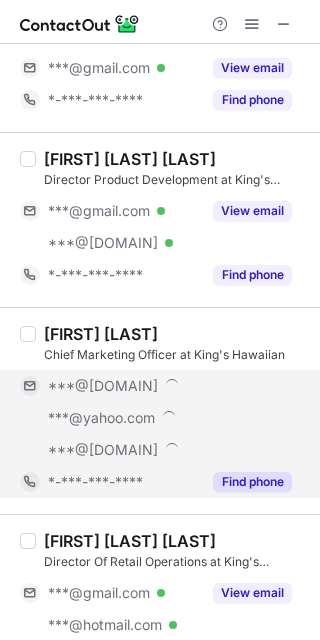 click on "Find phone" at bounding box center (252, 482) 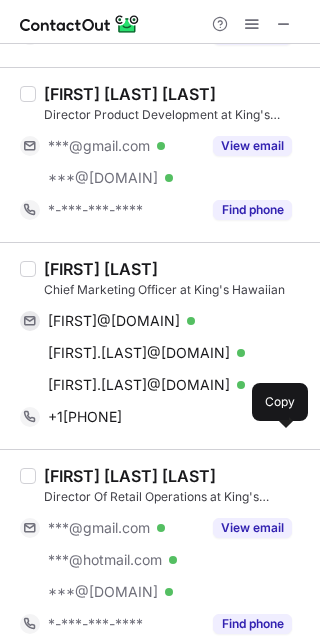scroll, scrollTop: 1400, scrollLeft: 0, axis: vertical 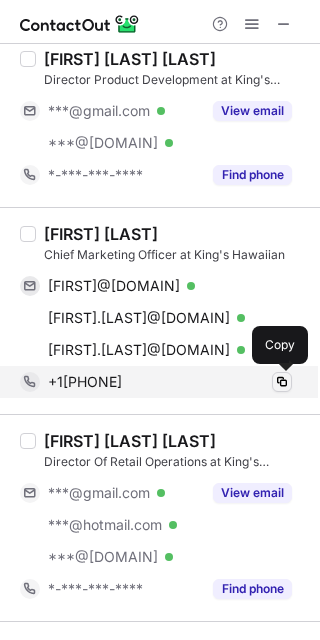 click at bounding box center (282, 382) 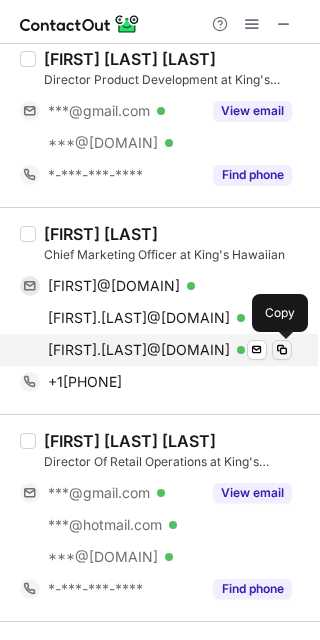 click at bounding box center [282, 350] 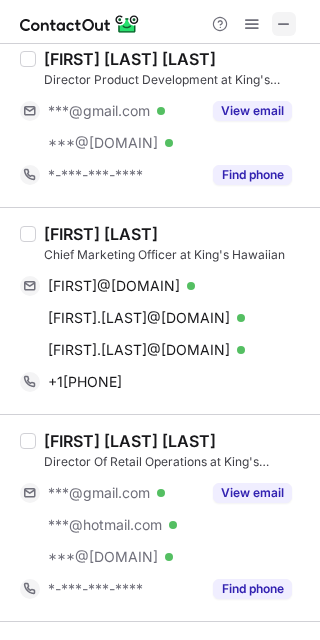 click at bounding box center [284, 24] 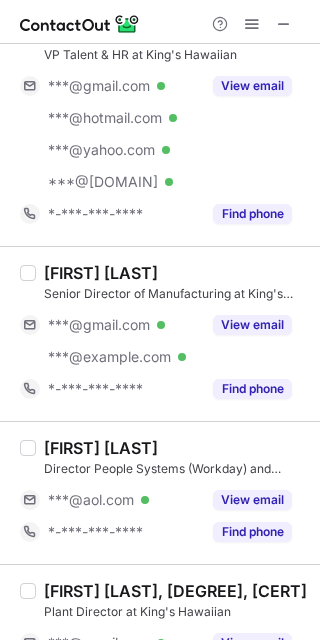 scroll, scrollTop: 2400, scrollLeft: 0, axis: vertical 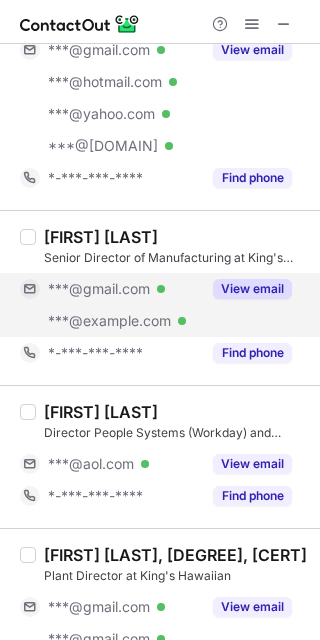 click on "View email" at bounding box center [252, 289] 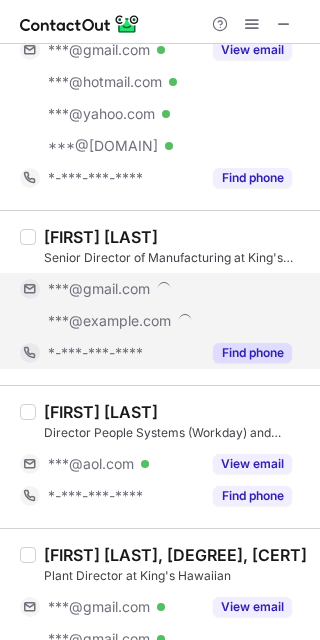 click on "Find phone" at bounding box center (252, 353) 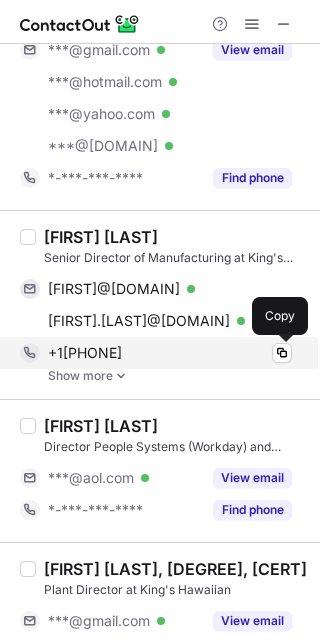 click on "+19199437369 Copy" at bounding box center (156, 353) 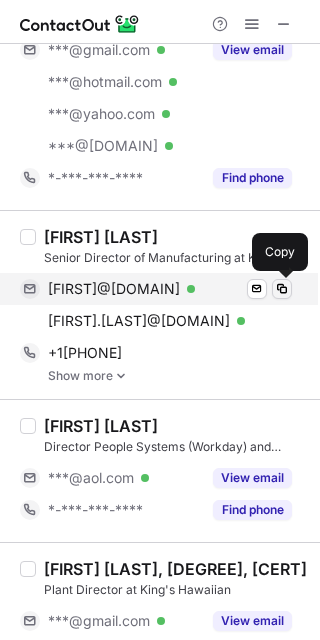click at bounding box center [282, 289] 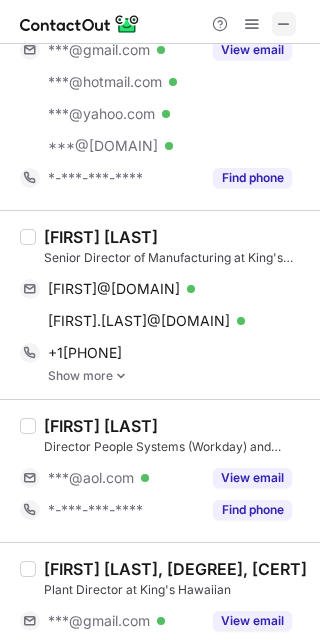 click at bounding box center (284, 24) 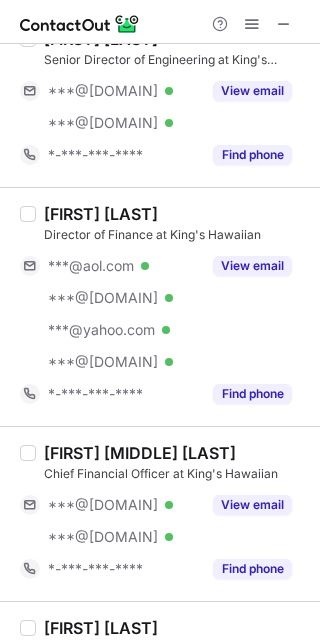 scroll, scrollTop: 4100, scrollLeft: 0, axis: vertical 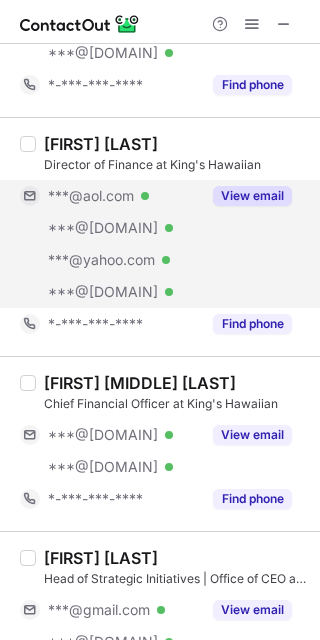 click on "View email" at bounding box center [252, 196] 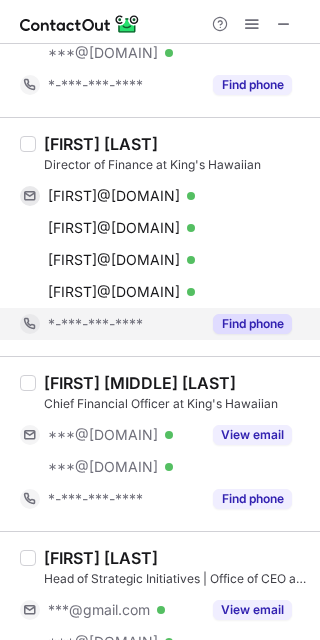 click on "Find phone" at bounding box center (252, 324) 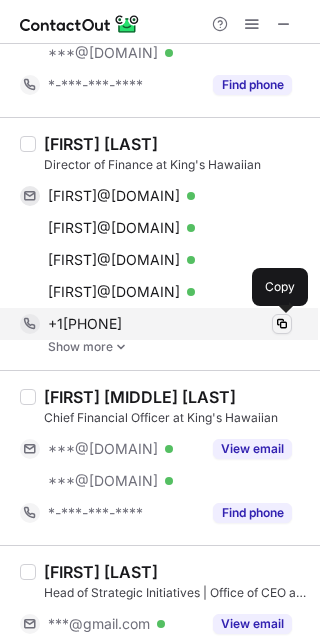click at bounding box center [282, 324] 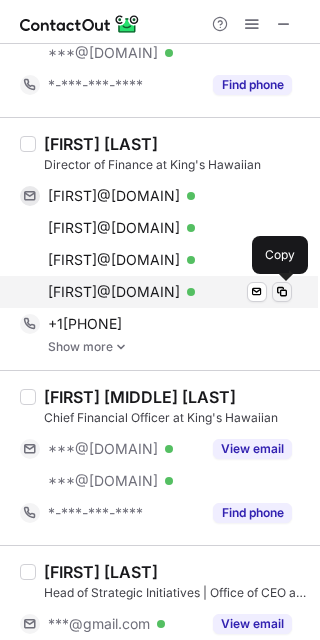 click at bounding box center [282, 292] 